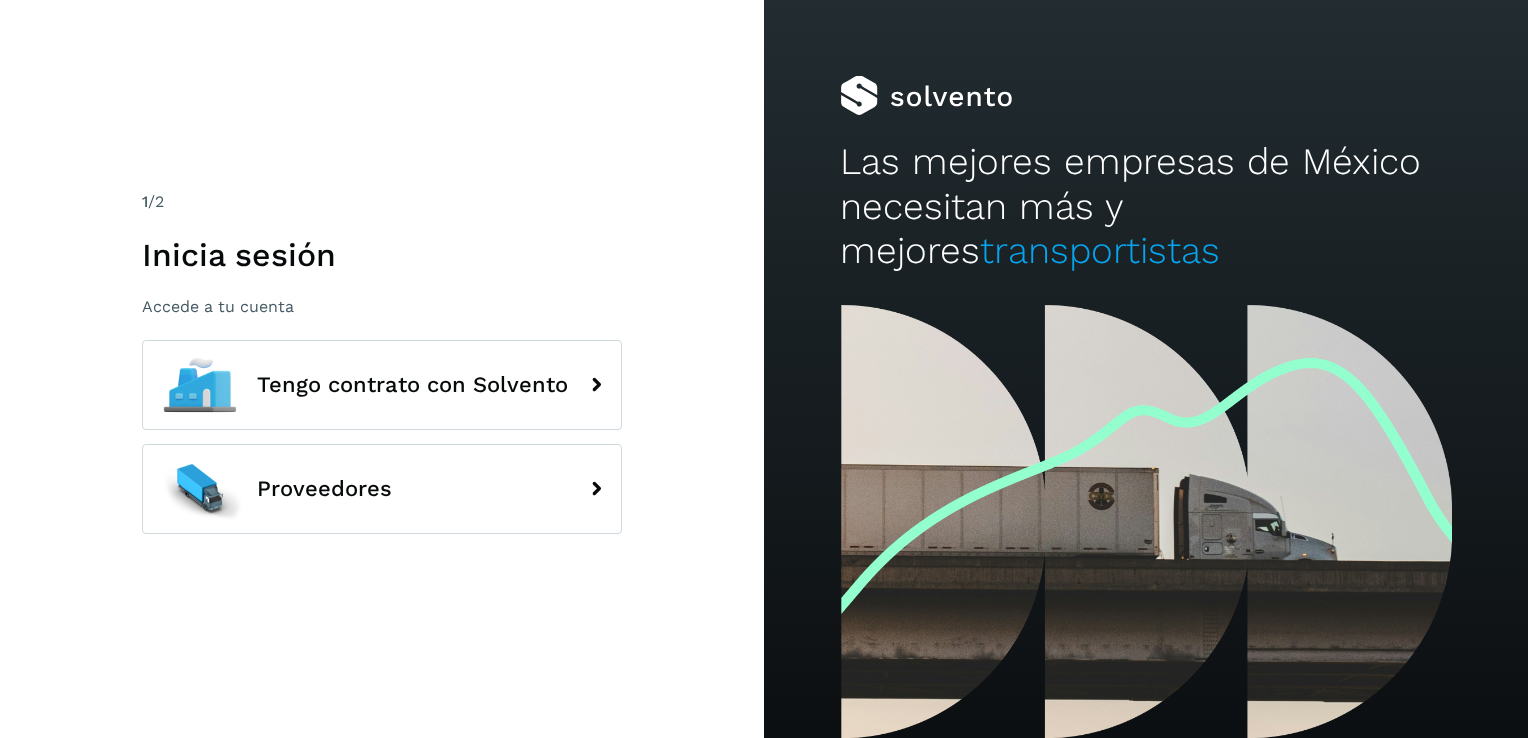 scroll, scrollTop: 0, scrollLeft: 0, axis: both 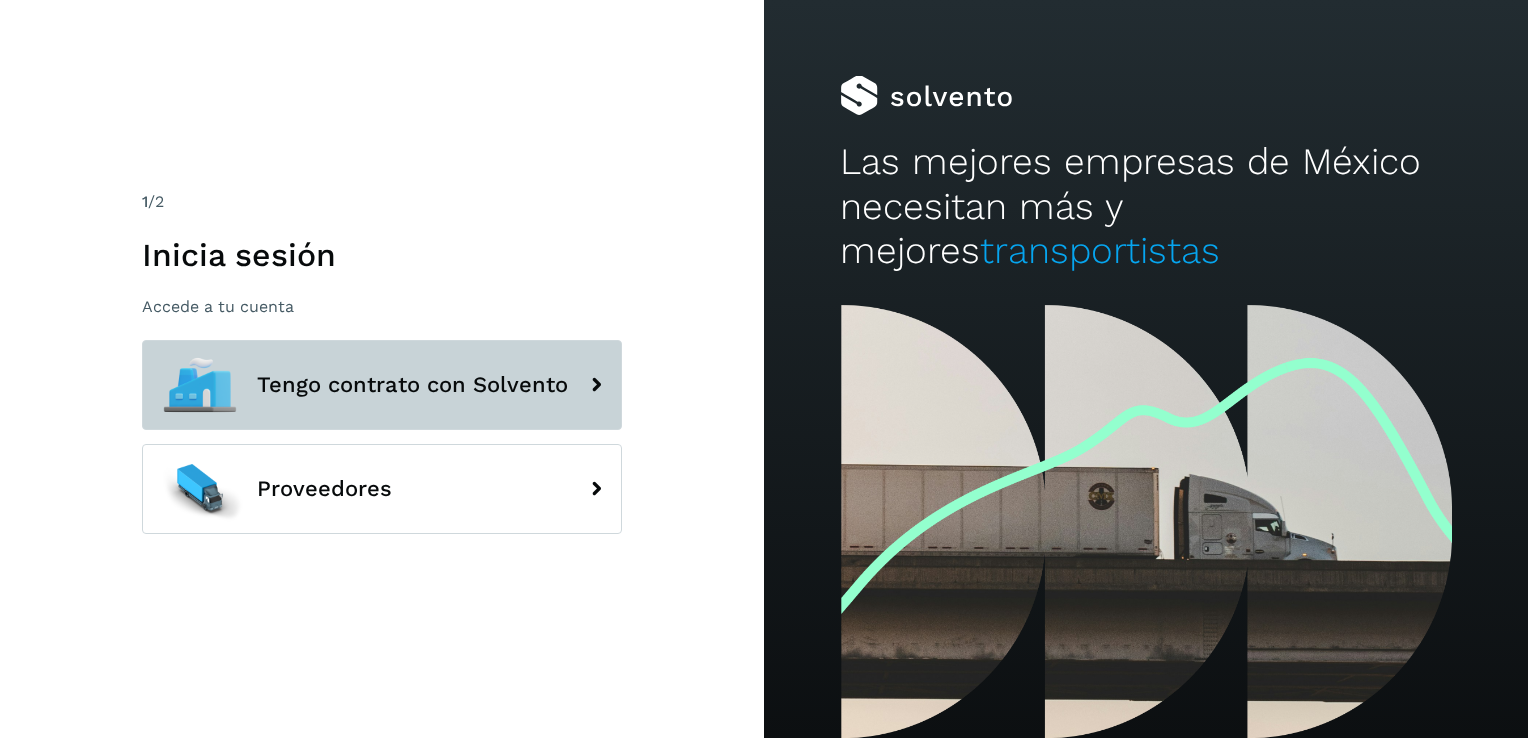 click on "Tengo contrato con Solvento" 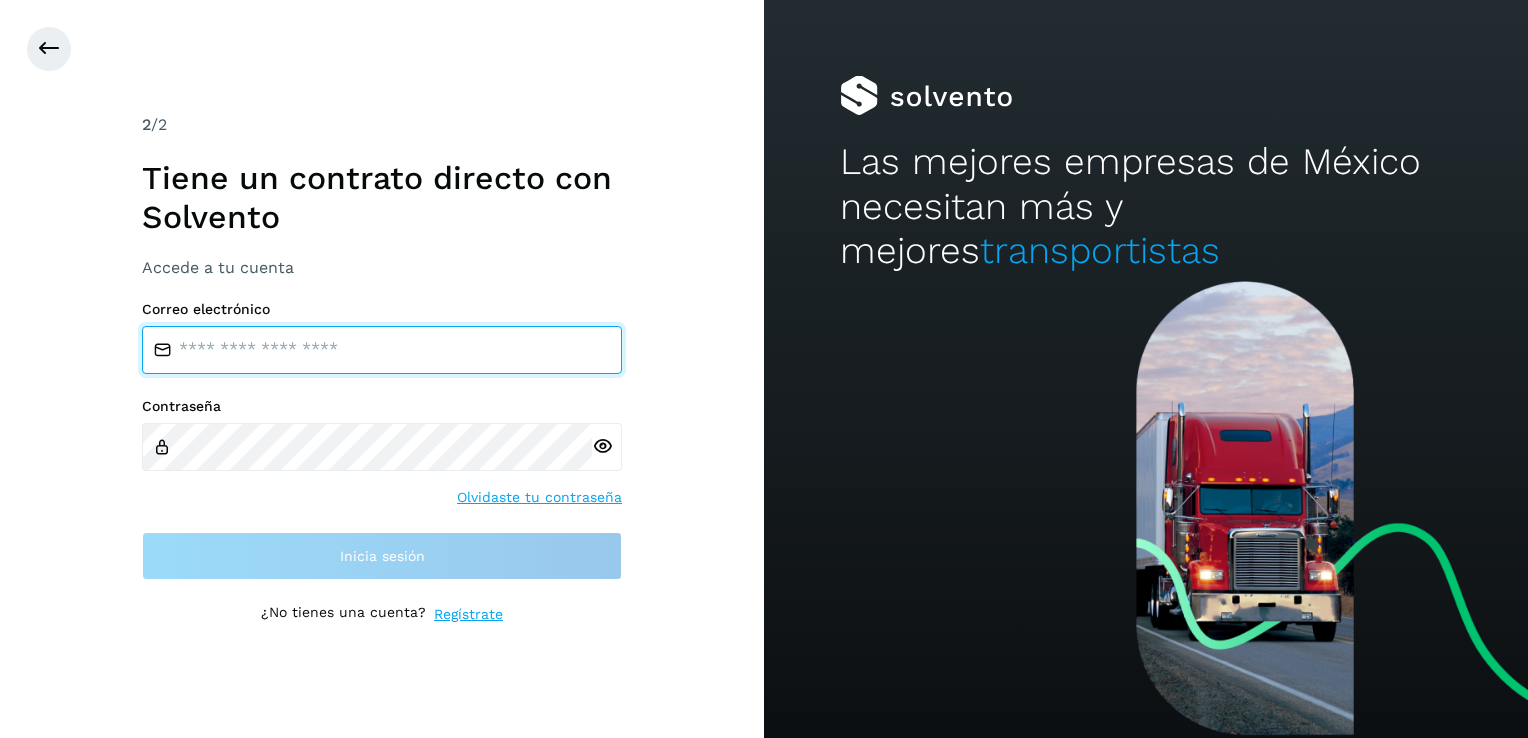 click at bounding box center [382, 350] 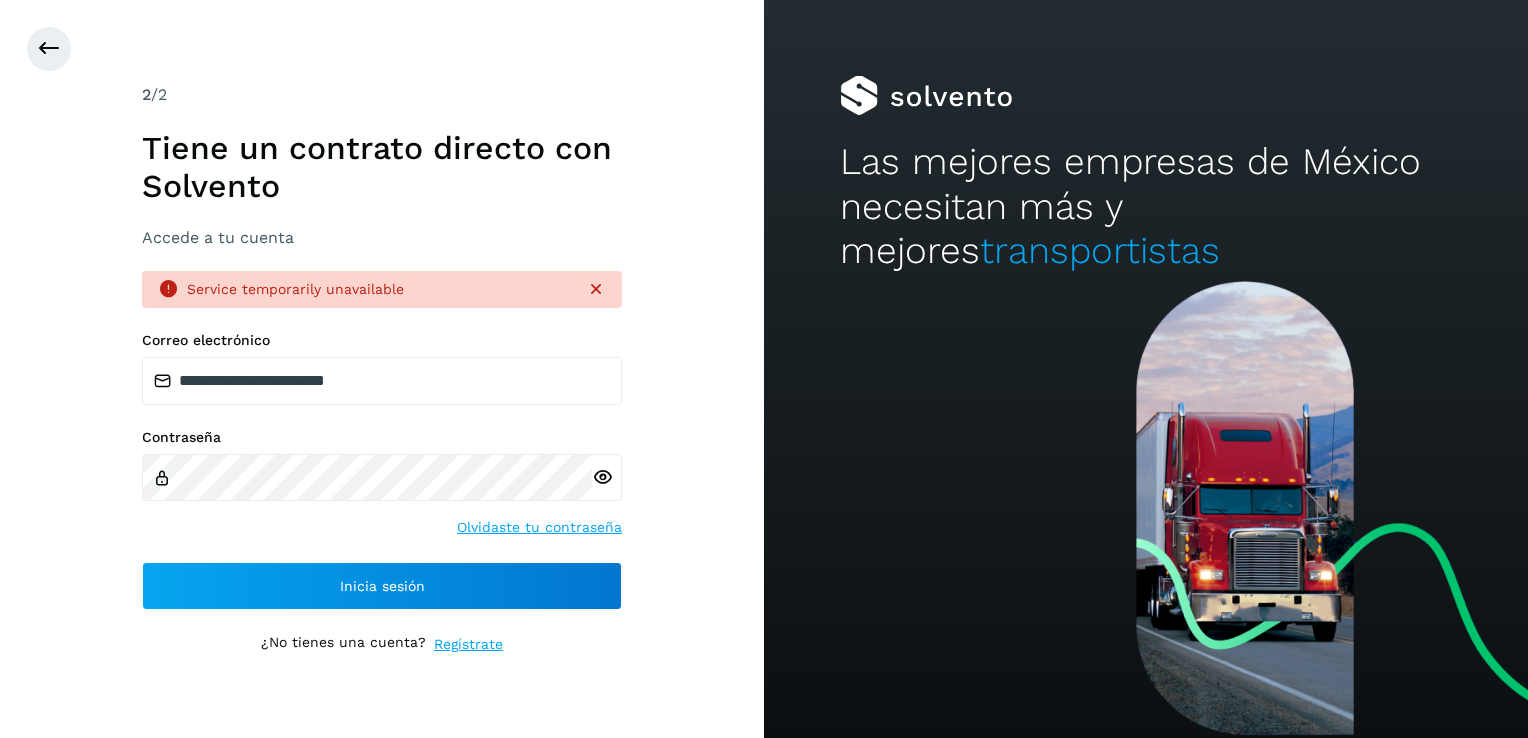 click at bounding box center [602, 477] 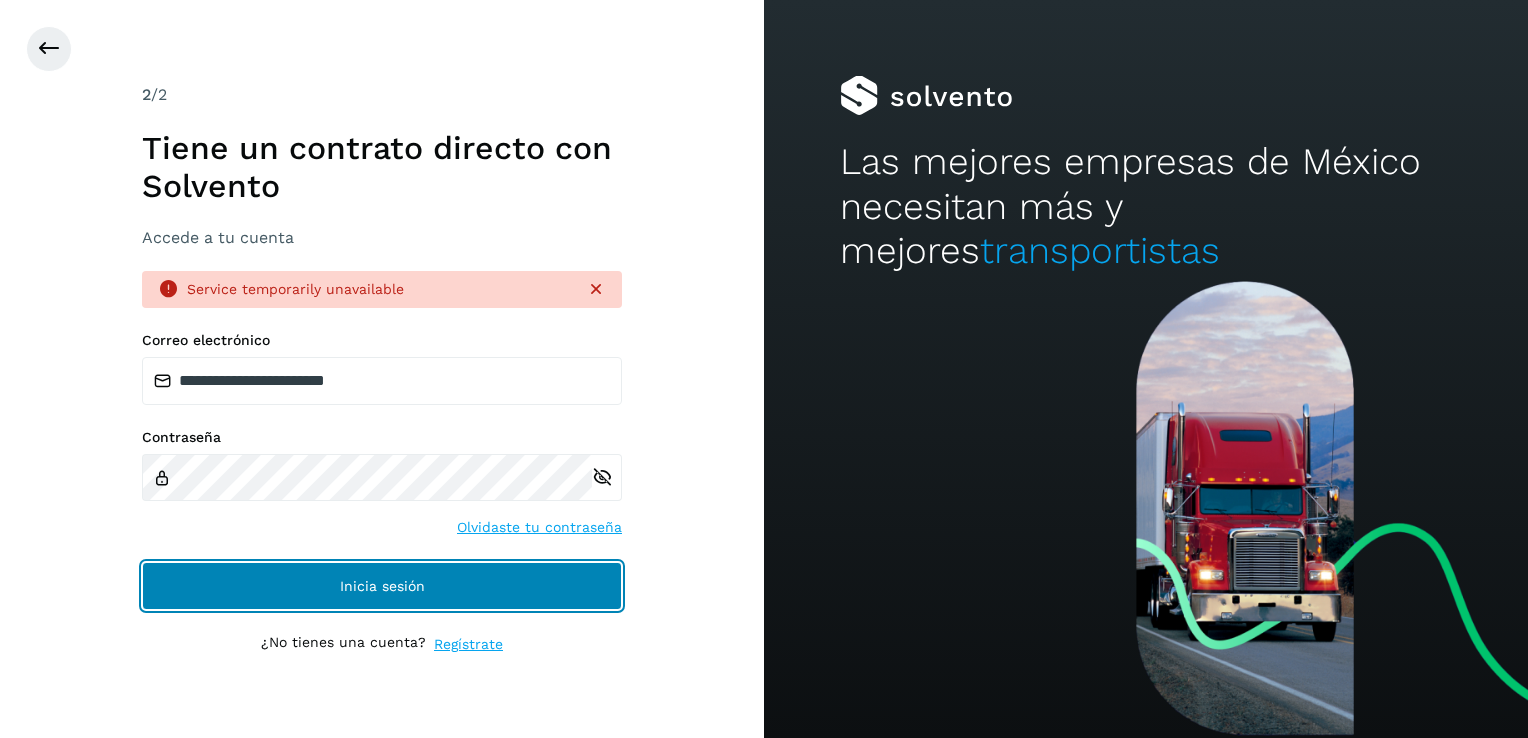click on "Inicia sesión" at bounding box center [382, 586] 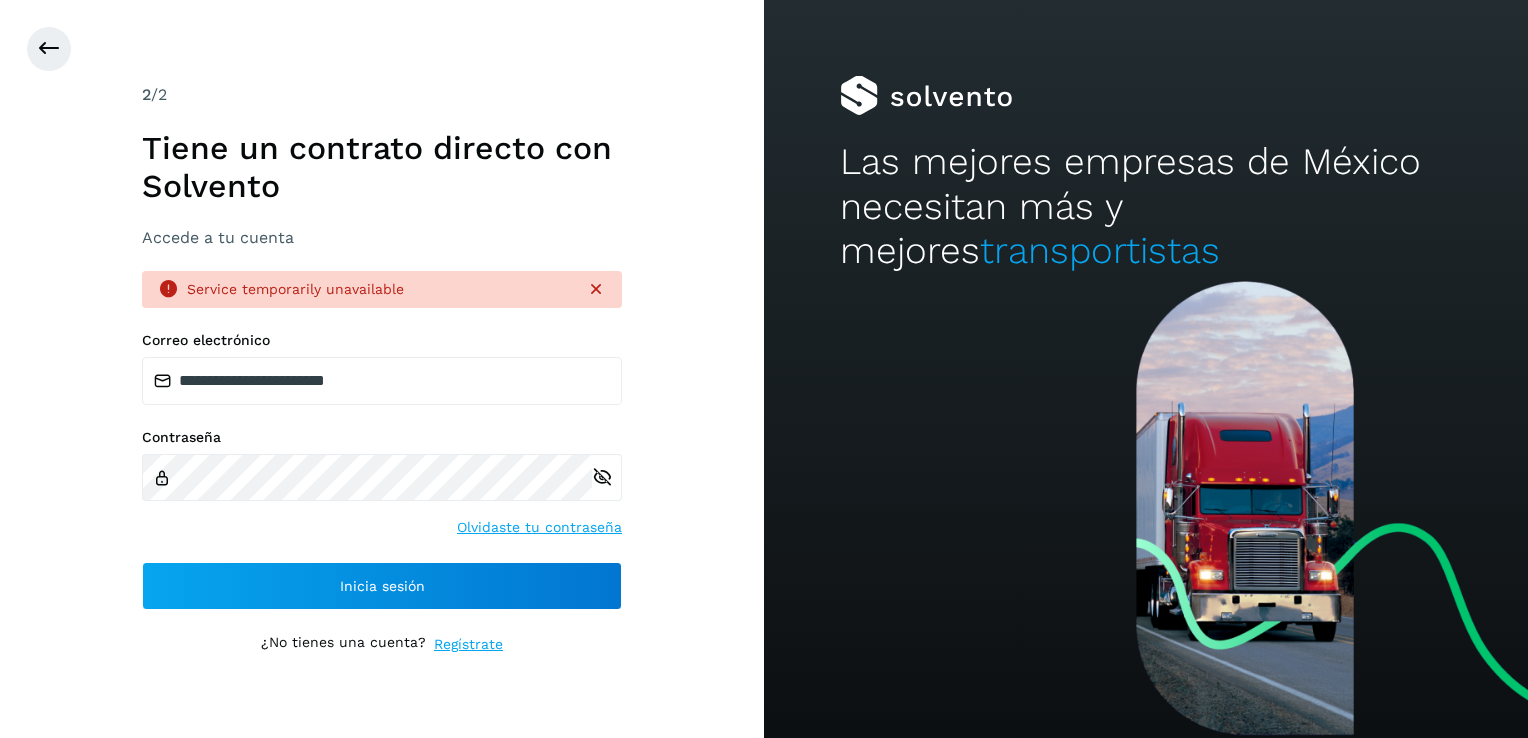 drag, startPoint x: 599, startPoint y: 278, endPoint x: 599, endPoint y: 289, distance: 11 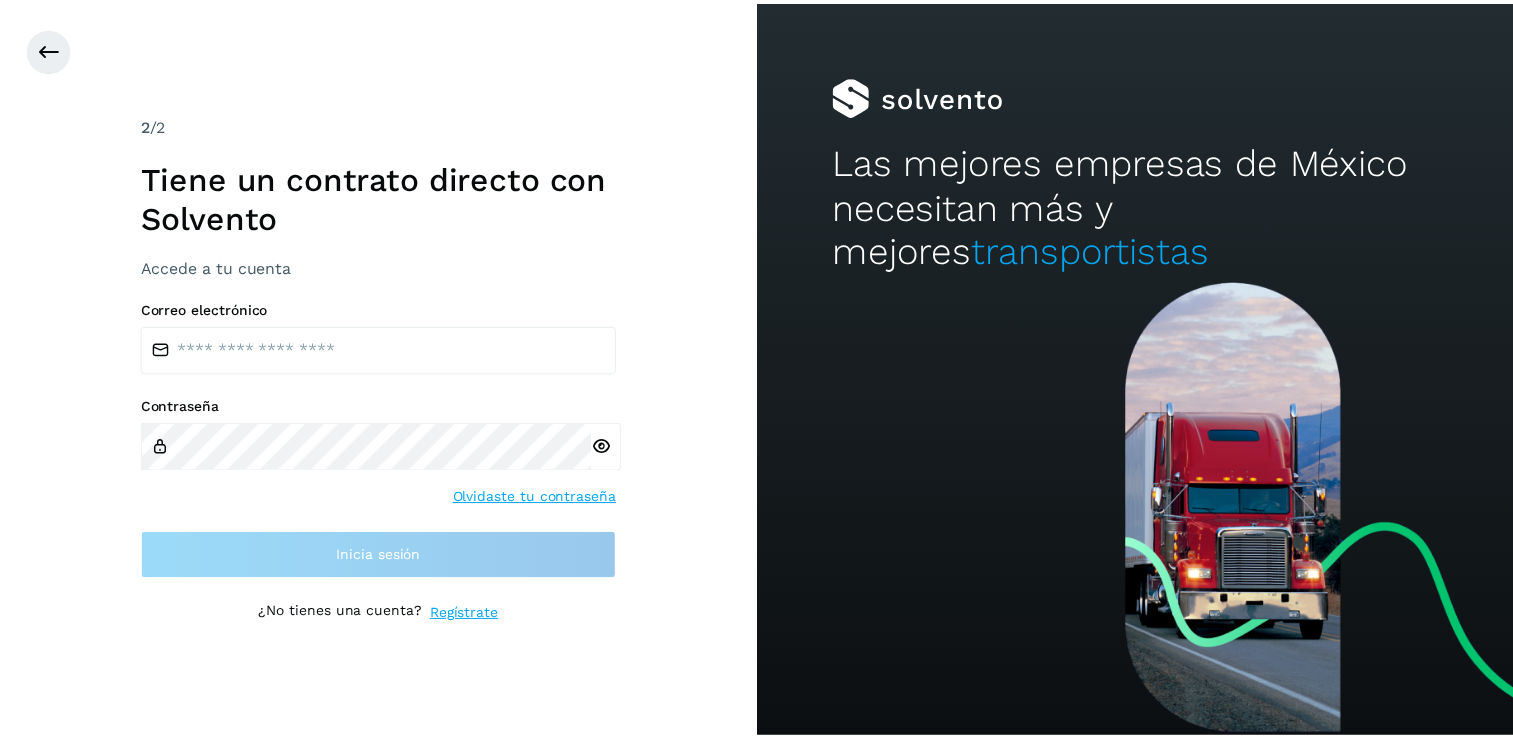 scroll, scrollTop: 0, scrollLeft: 0, axis: both 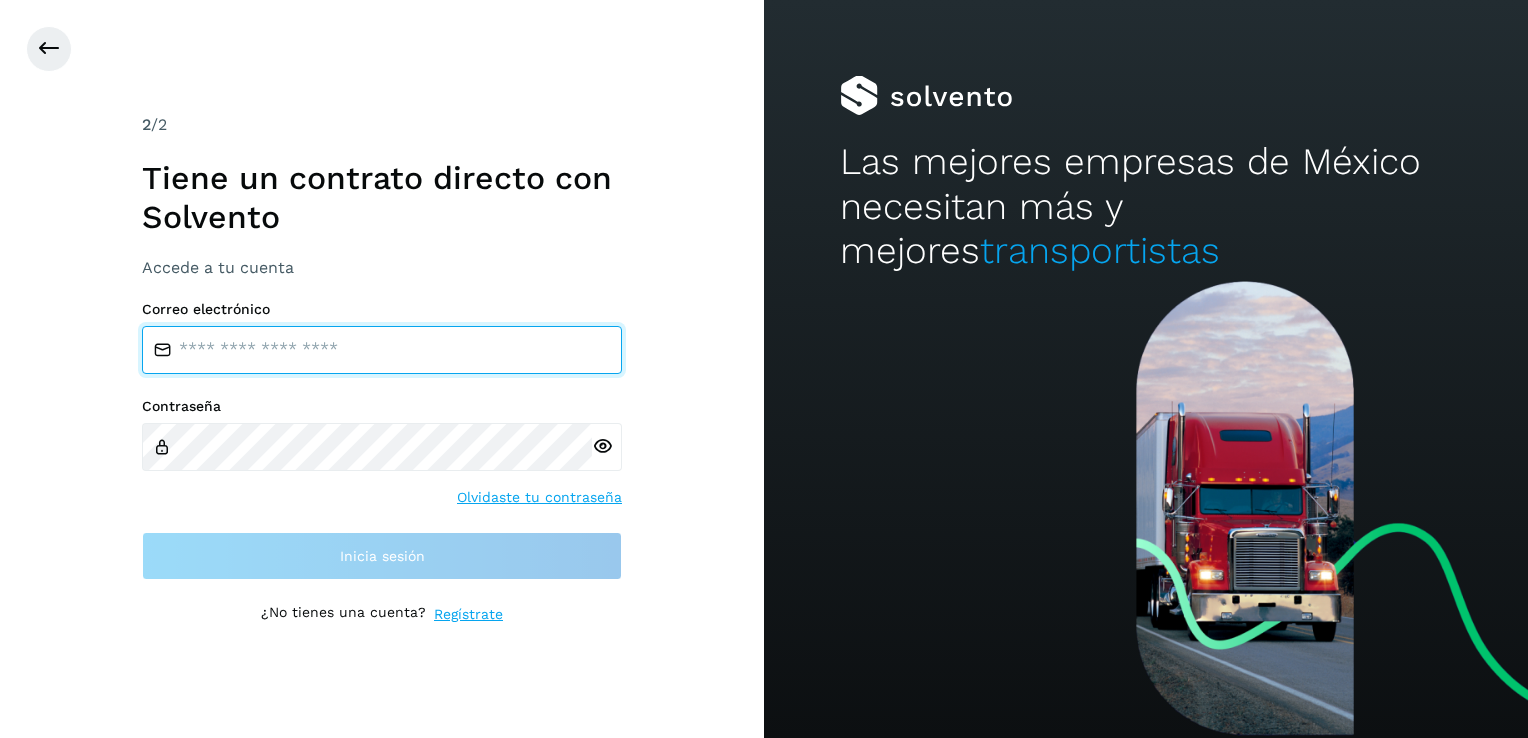click at bounding box center [382, 350] 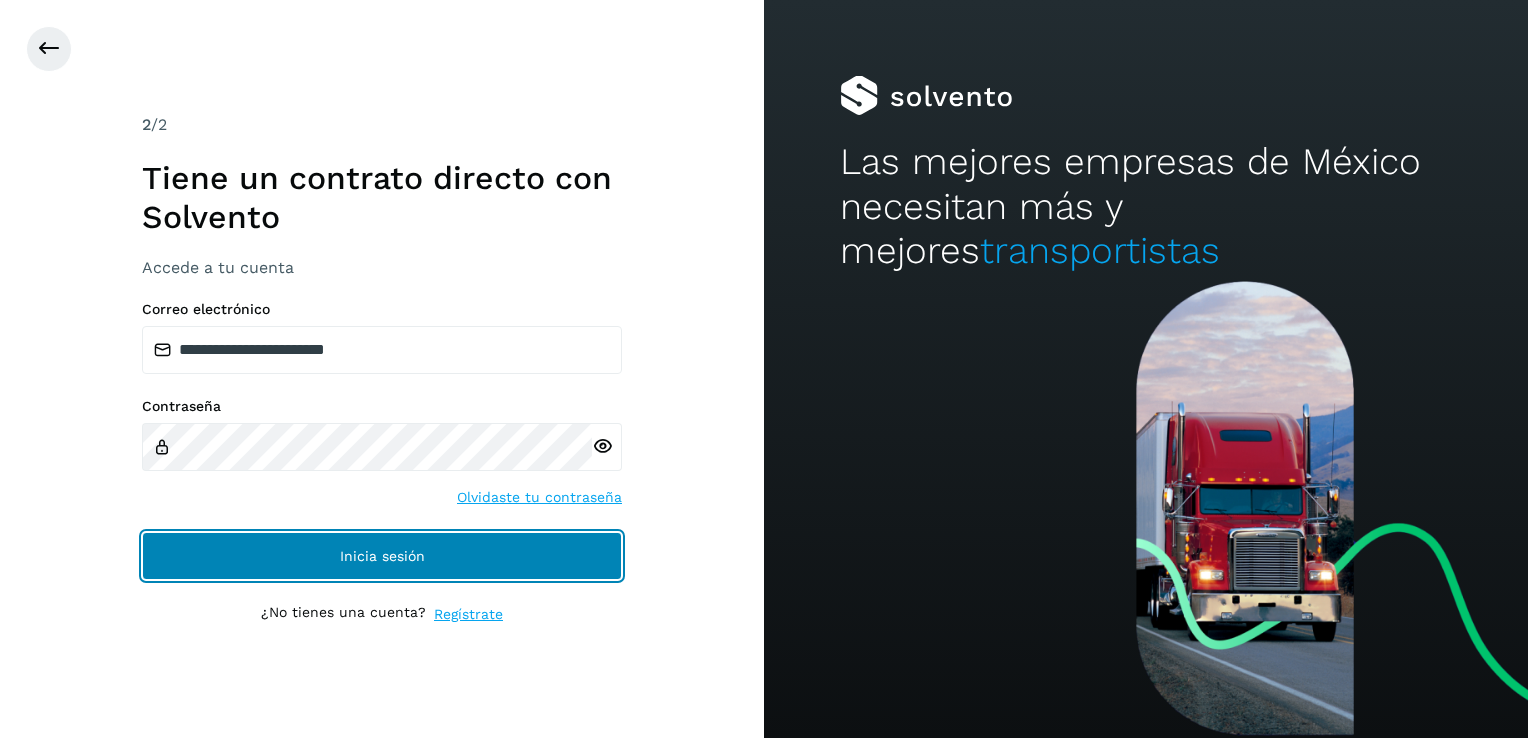 click on "Inicia sesión" at bounding box center [382, 556] 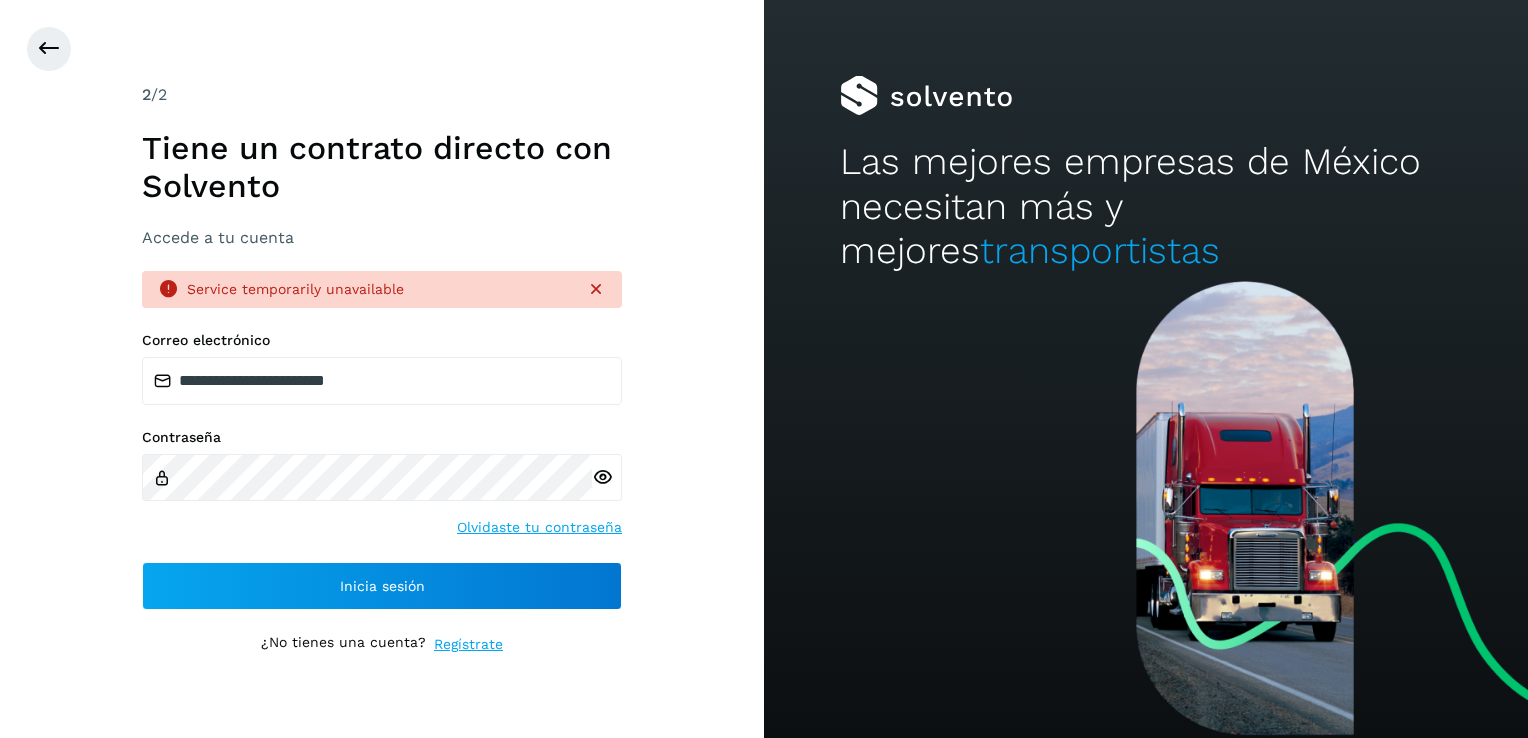 click at bounding box center (596, 289) 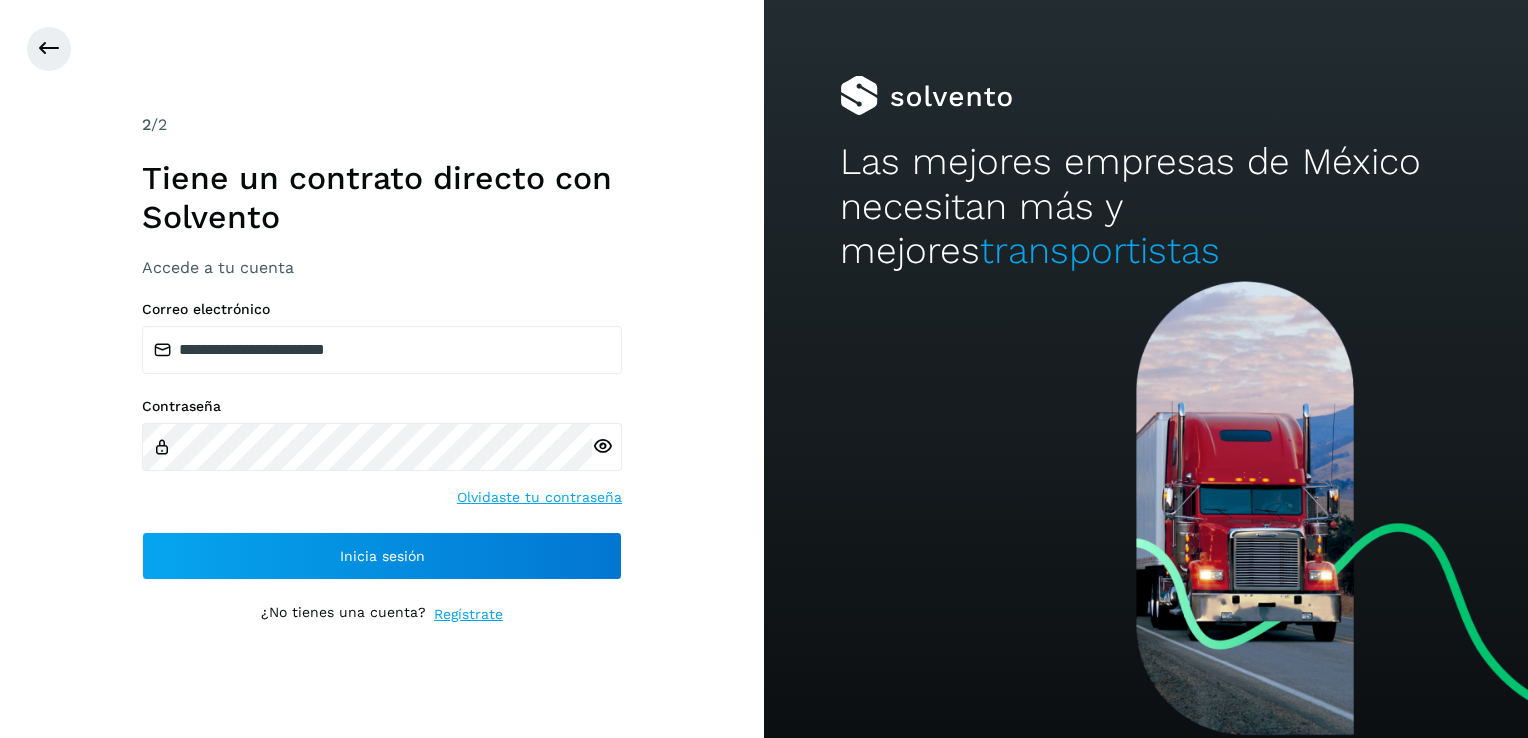 click at bounding box center [602, 446] 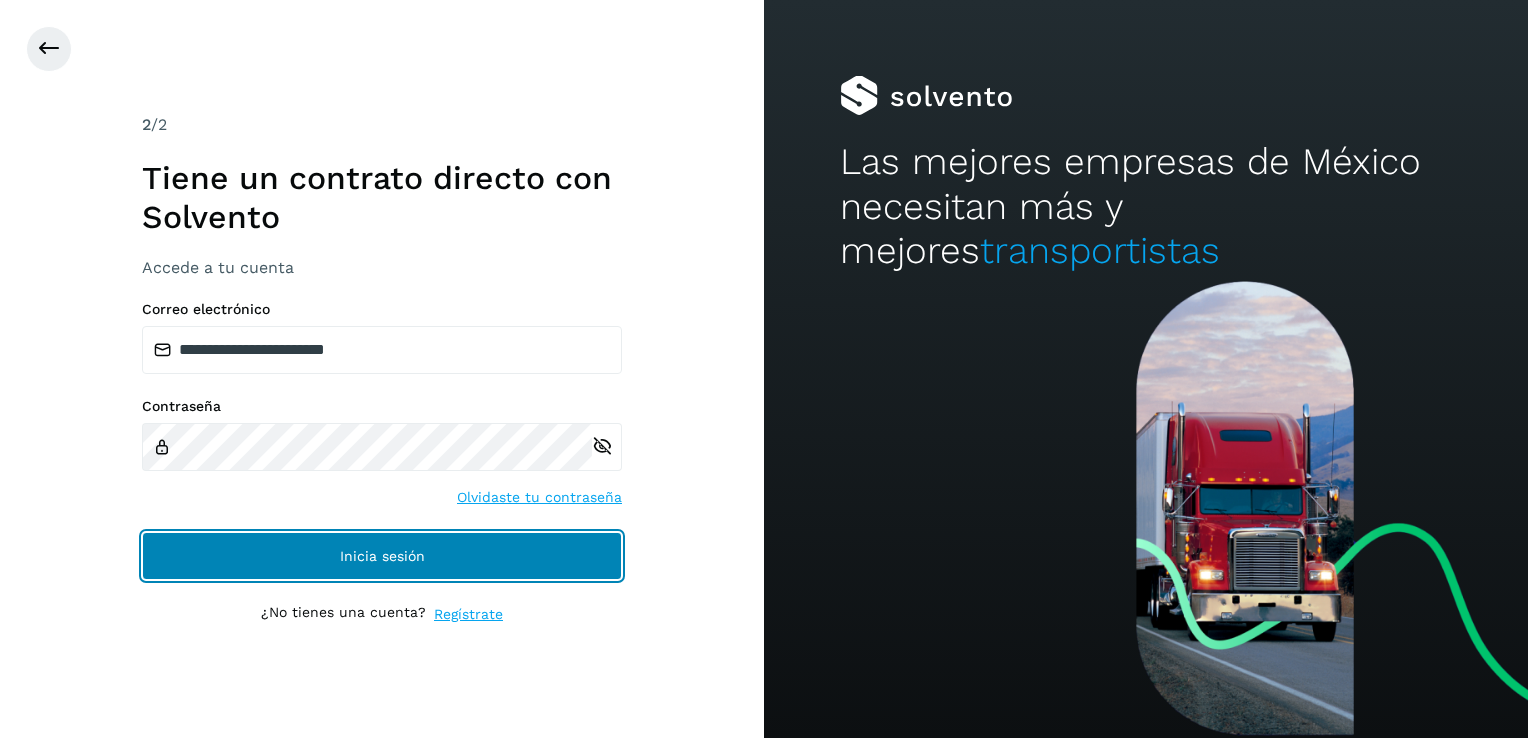click on "Inicia sesión" at bounding box center [382, 556] 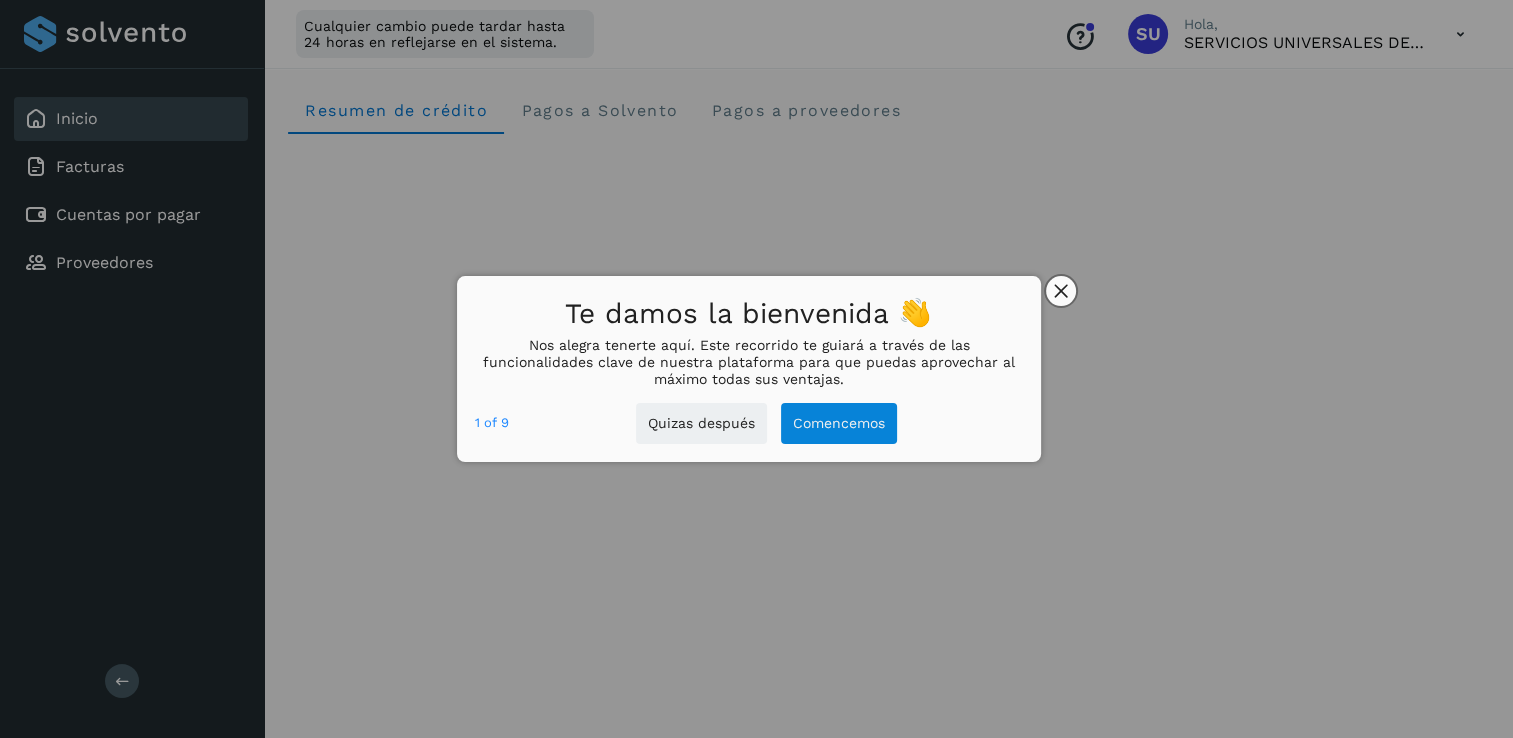 click 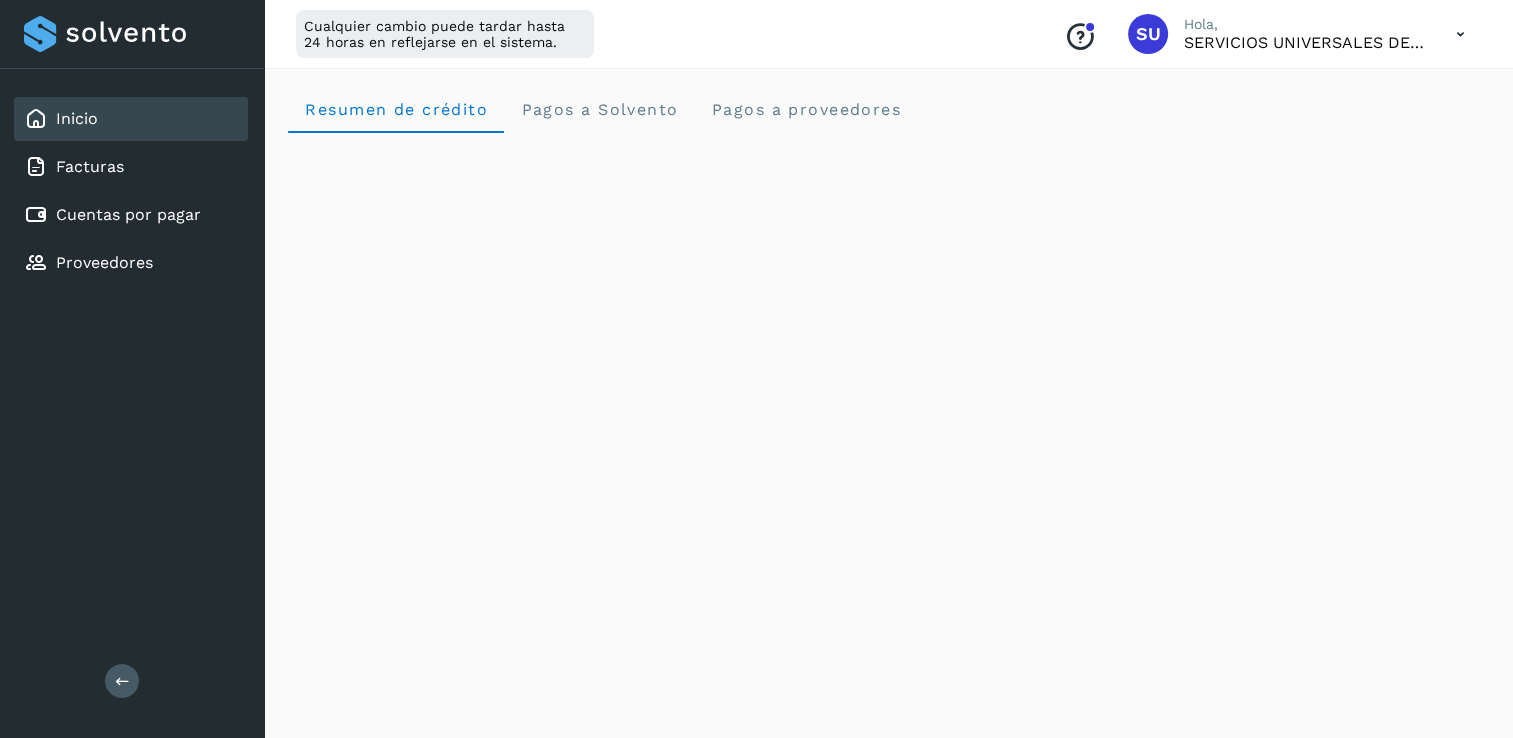 scroll, scrollTop: 0, scrollLeft: 0, axis: both 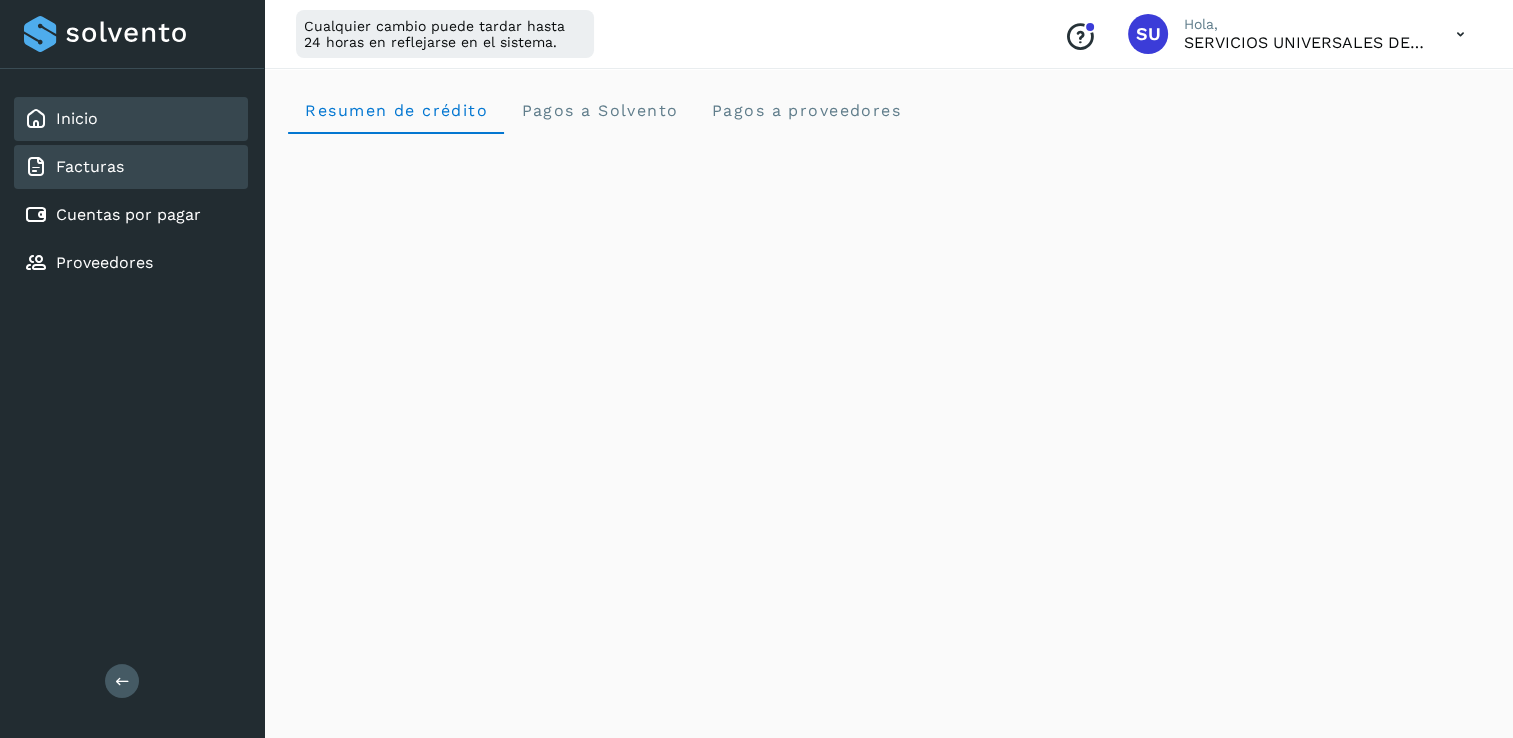 click on "Facturas" at bounding box center (90, 166) 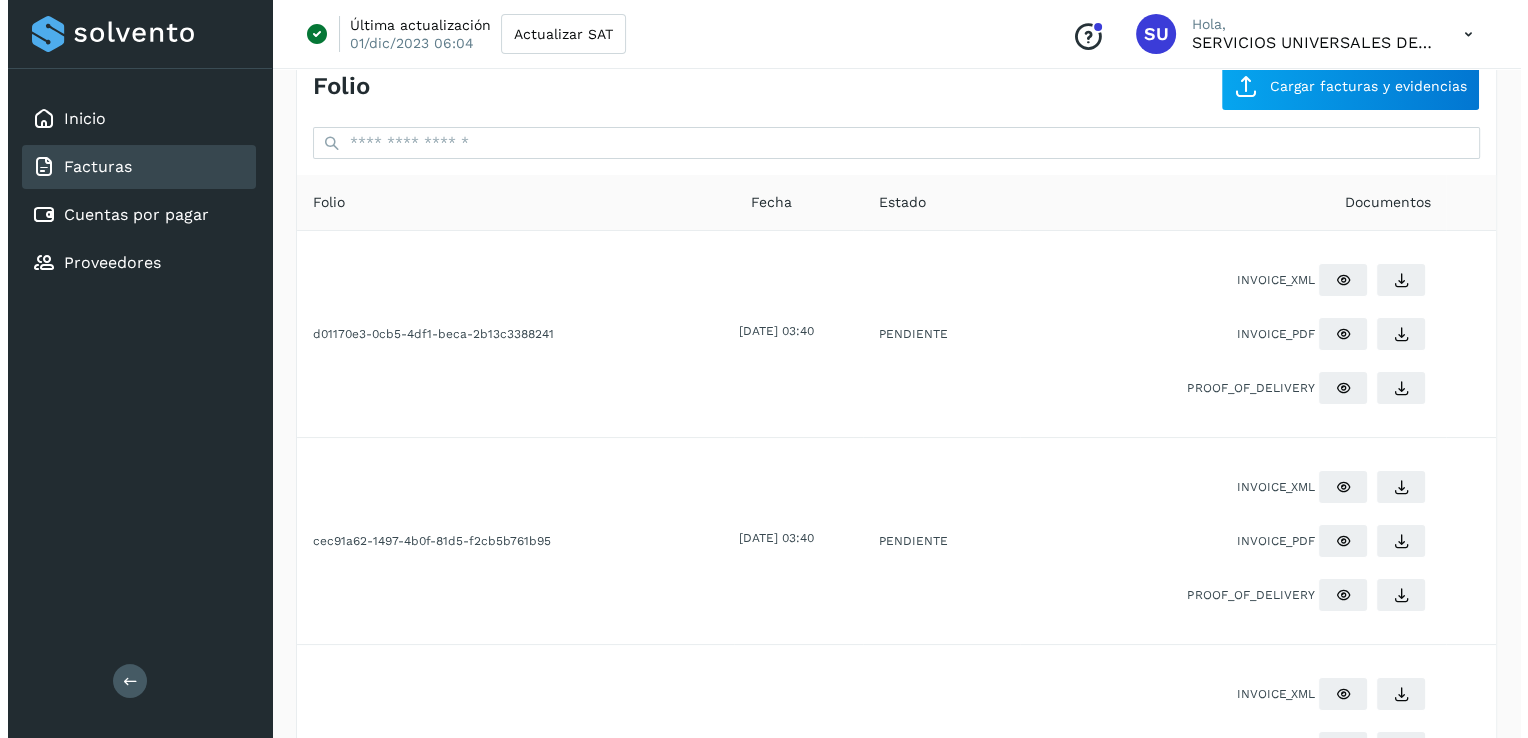 scroll, scrollTop: 0, scrollLeft: 0, axis: both 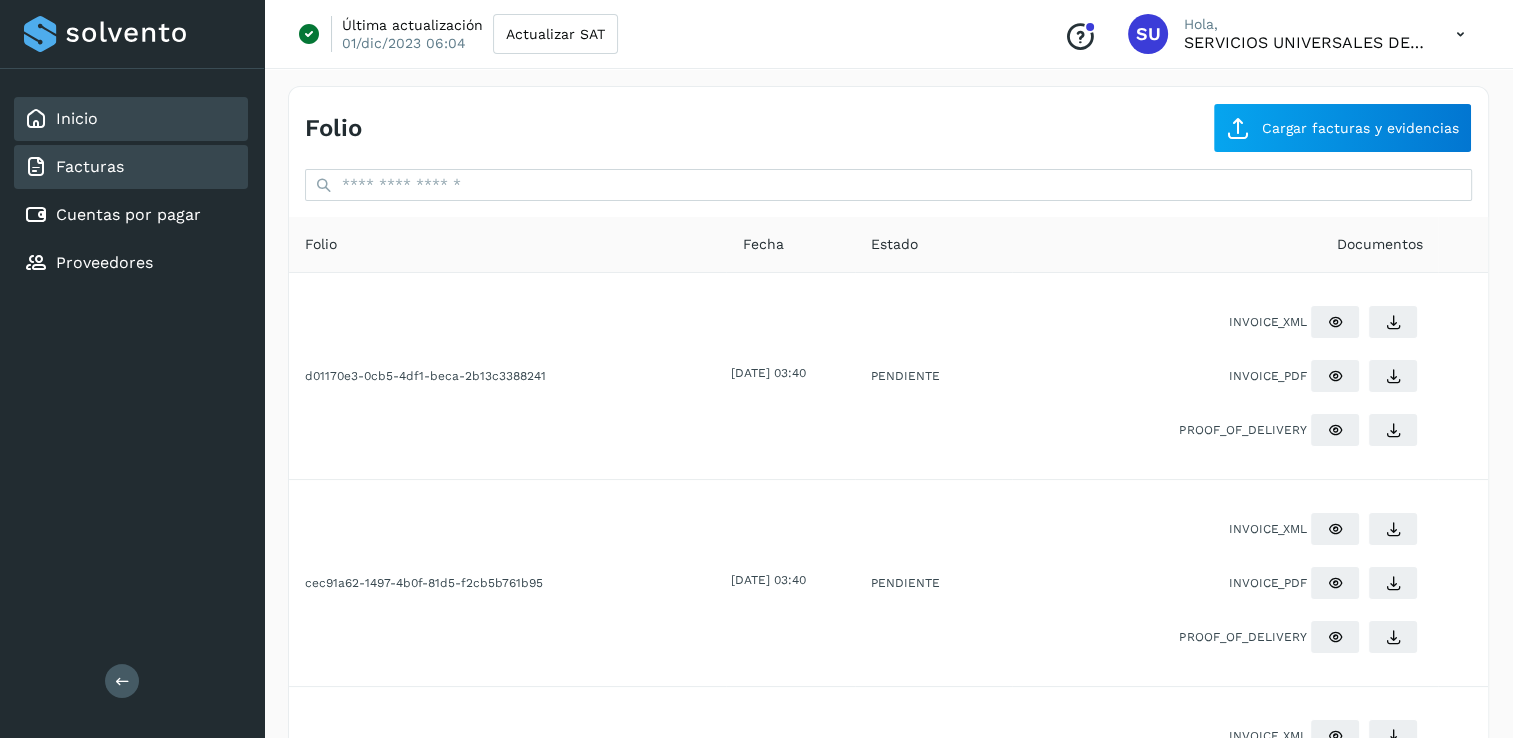 click on "Inicio" at bounding box center [77, 118] 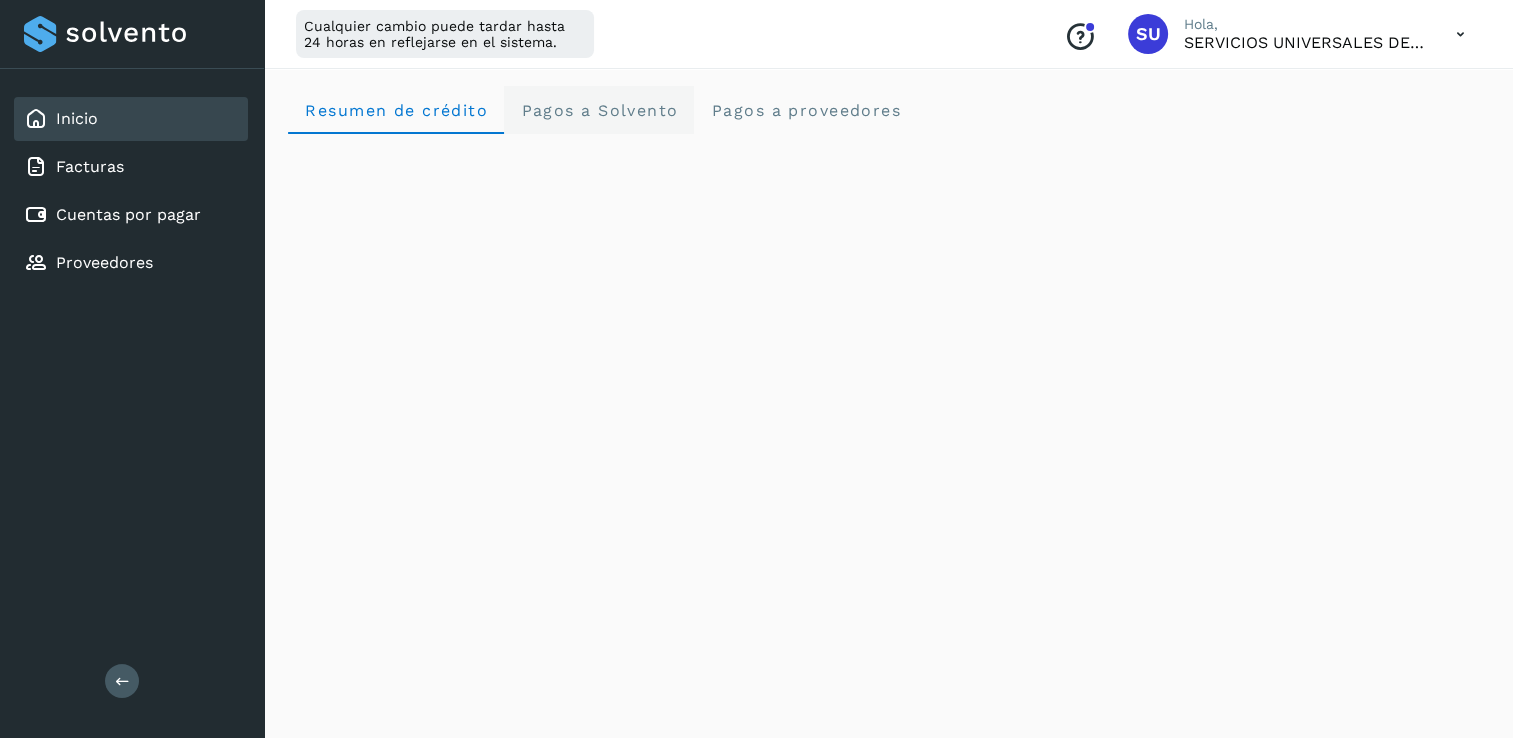 click on "Pagos a Solvento" 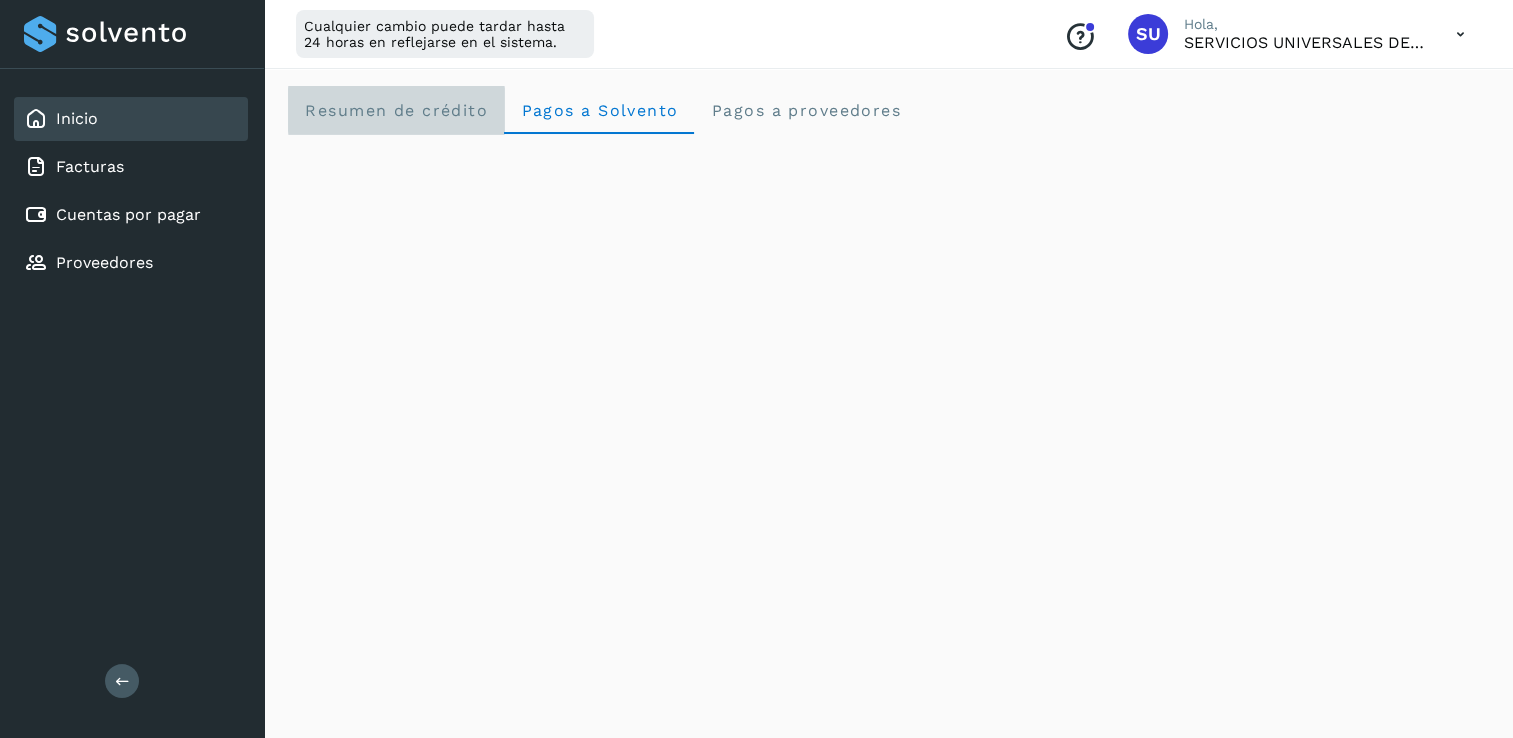 click on "Resumen de crédito" 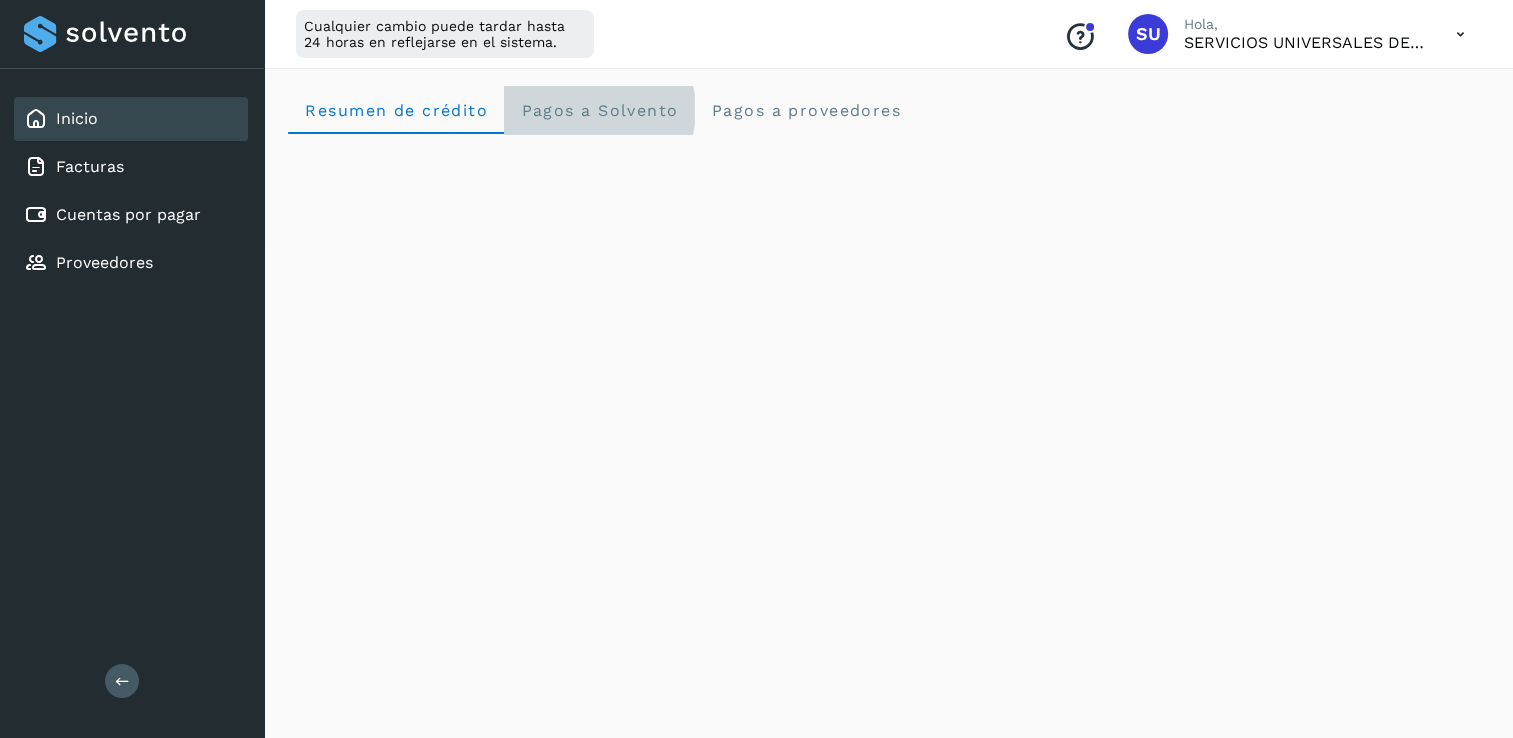 click on "Pagos a Solvento" 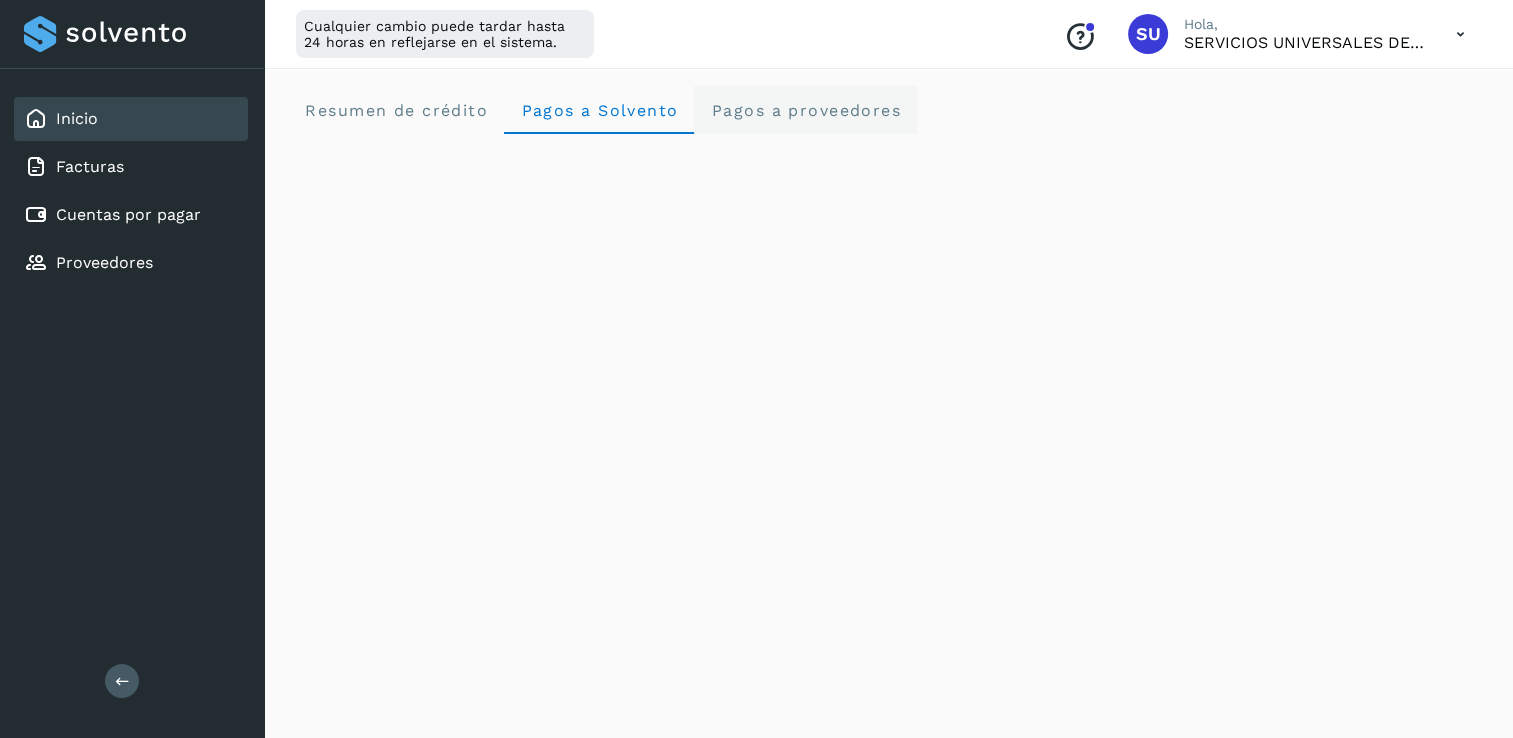 click on "Pagos a proveedores" 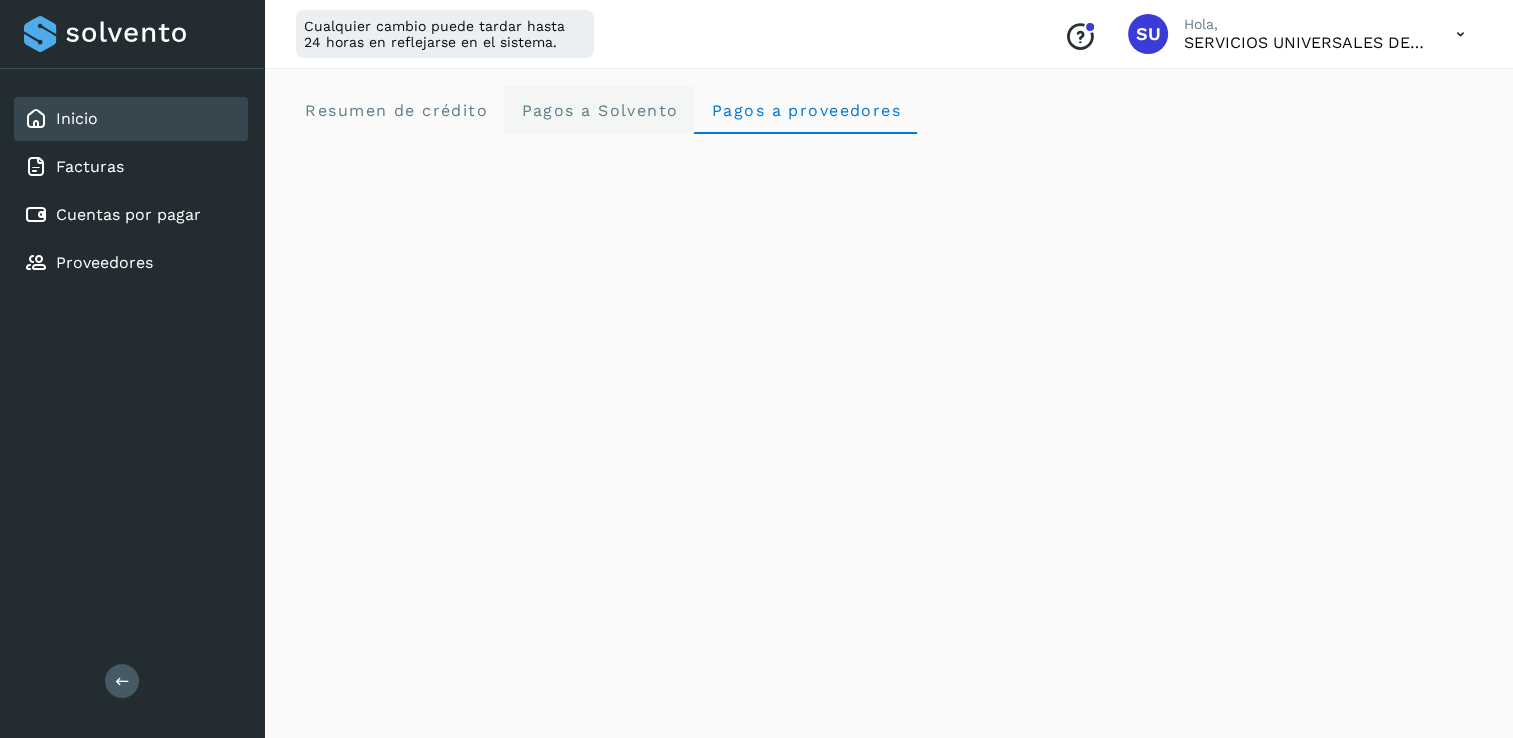 click on "Pagos a Solvento" 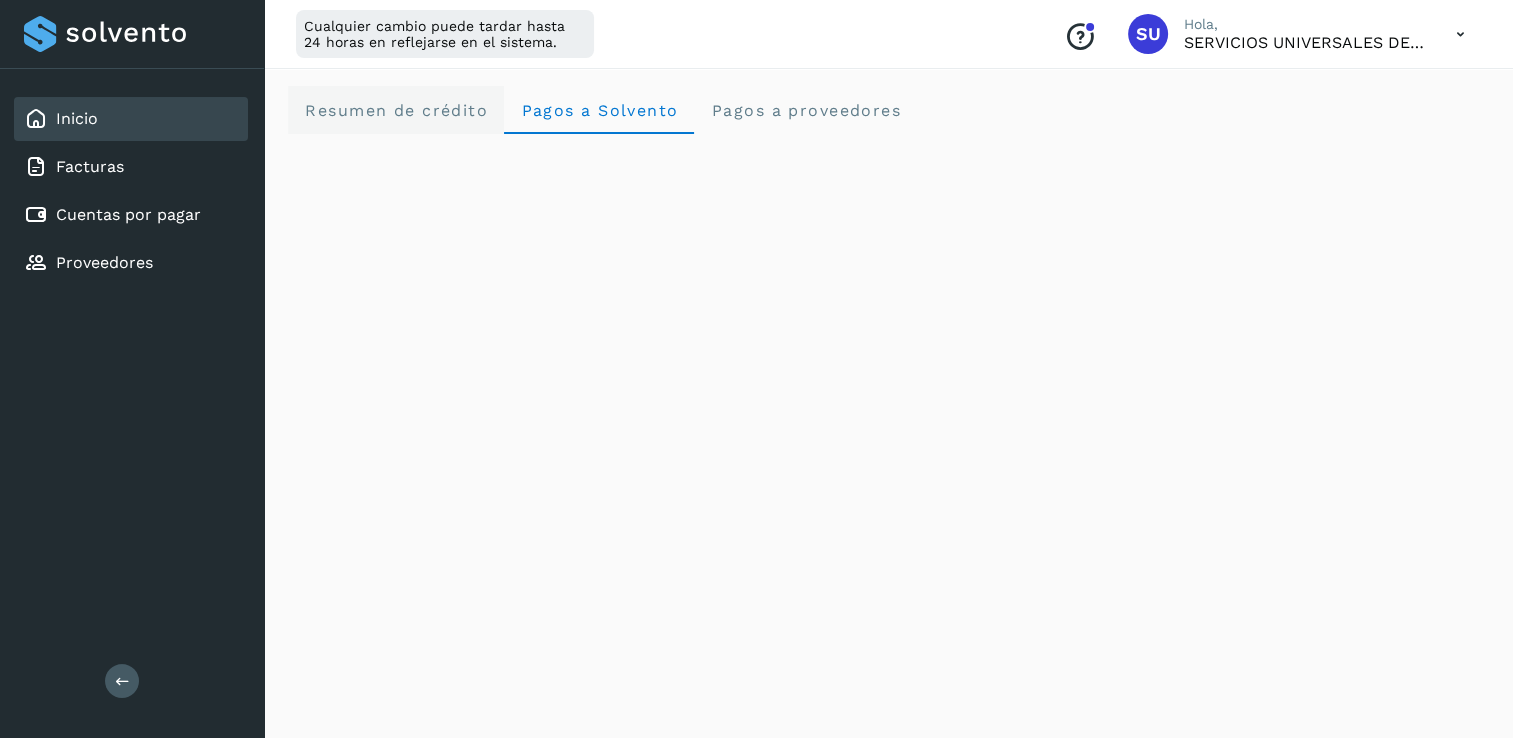 click on "Resumen de crédito" 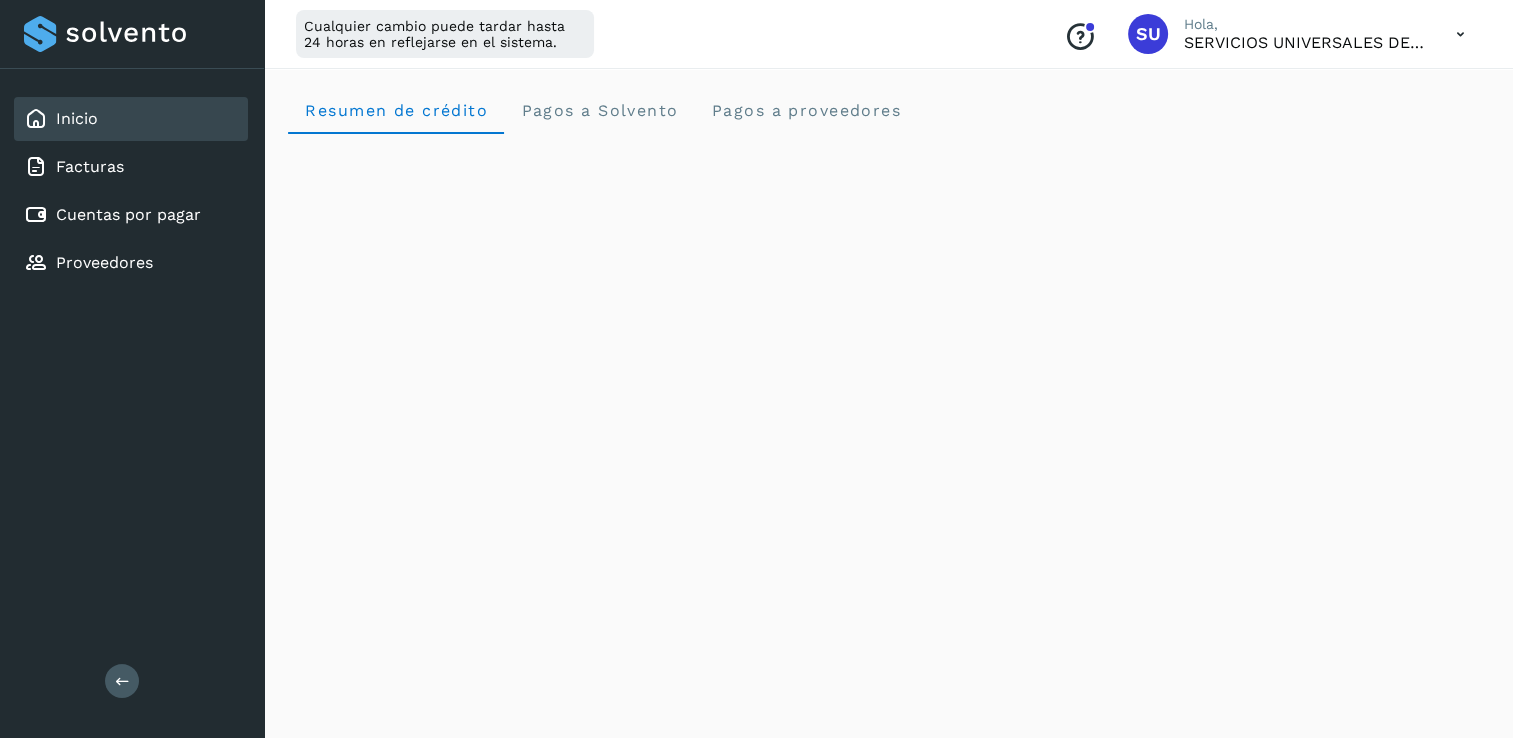 click on "Inicio" at bounding box center (77, 118) 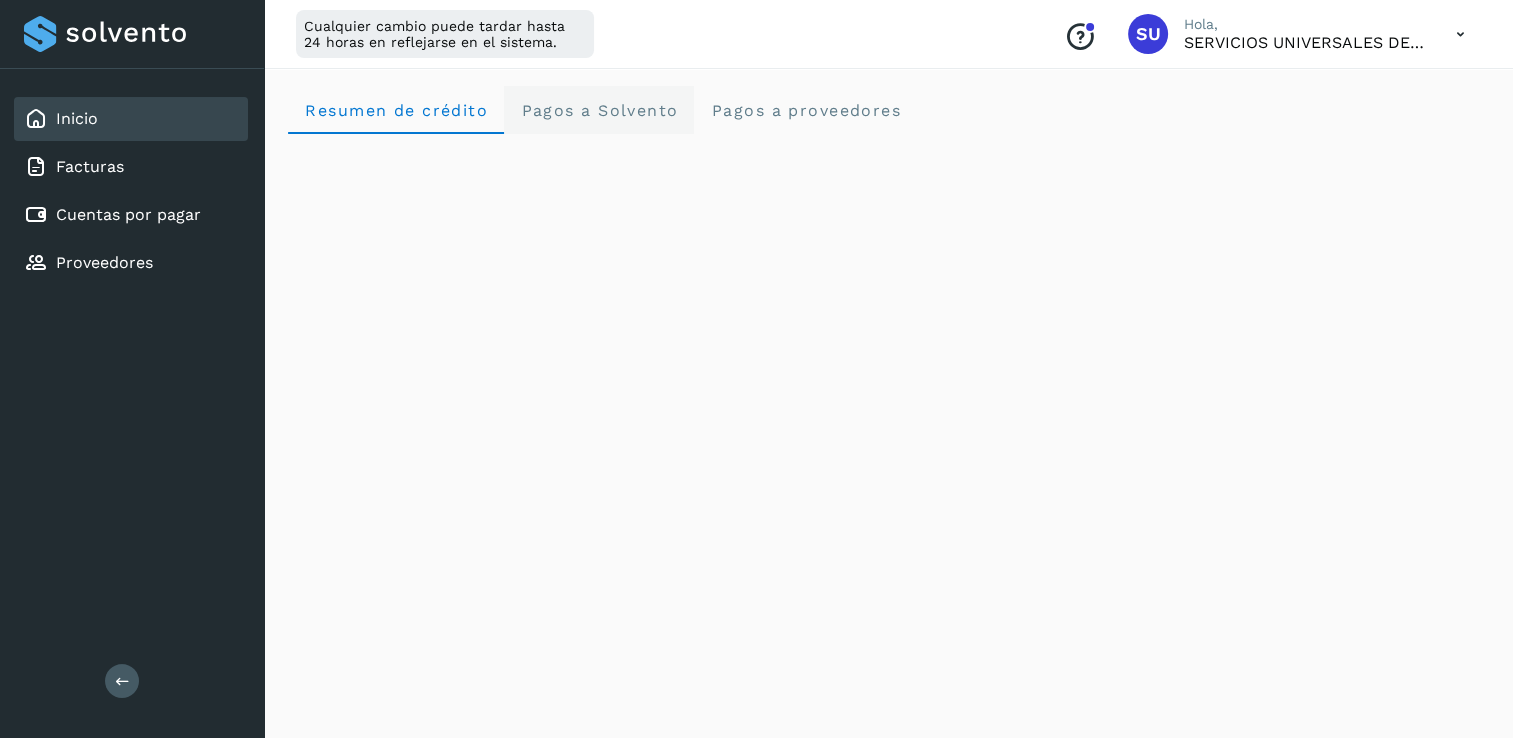 click on "Pagos a Solvento" 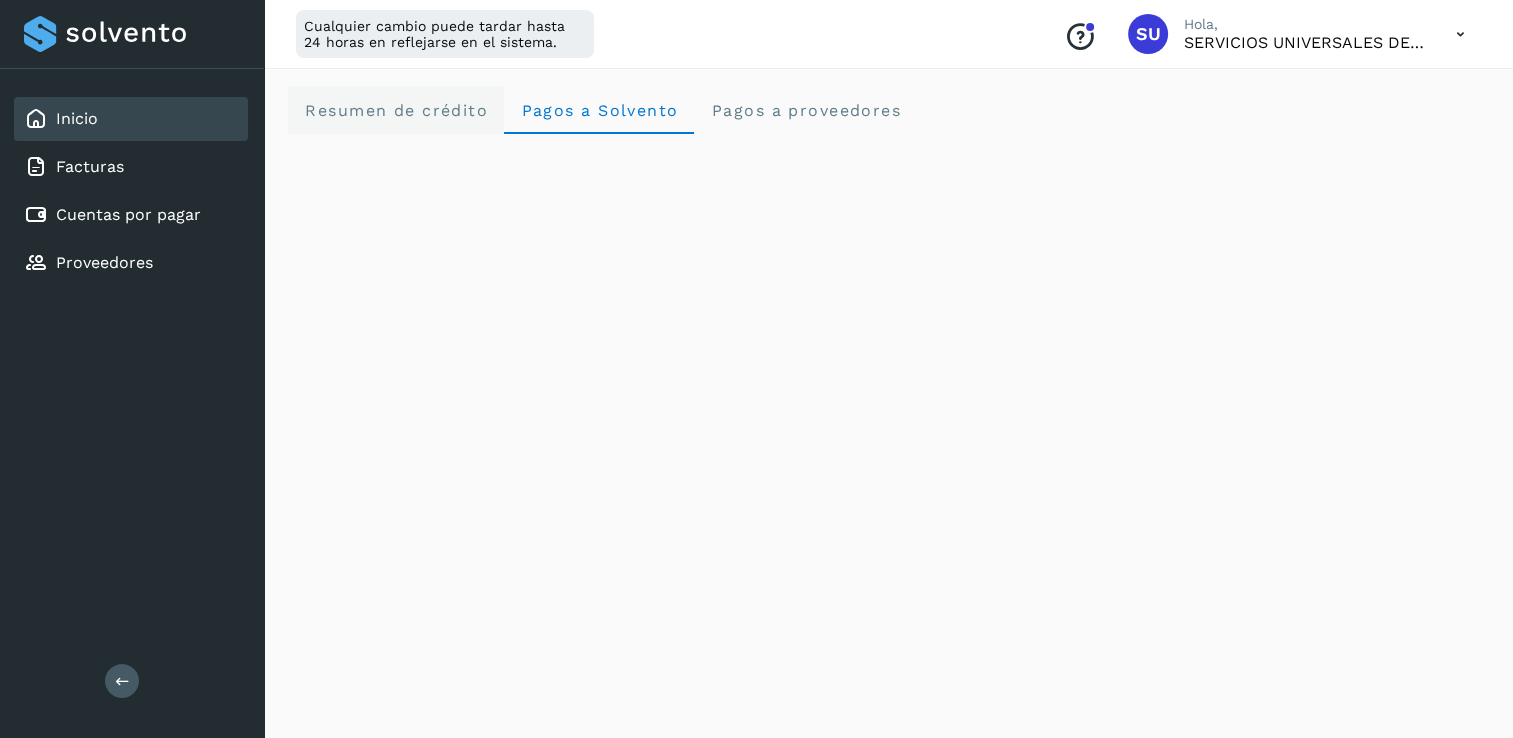 click on "Resumen de crédito" 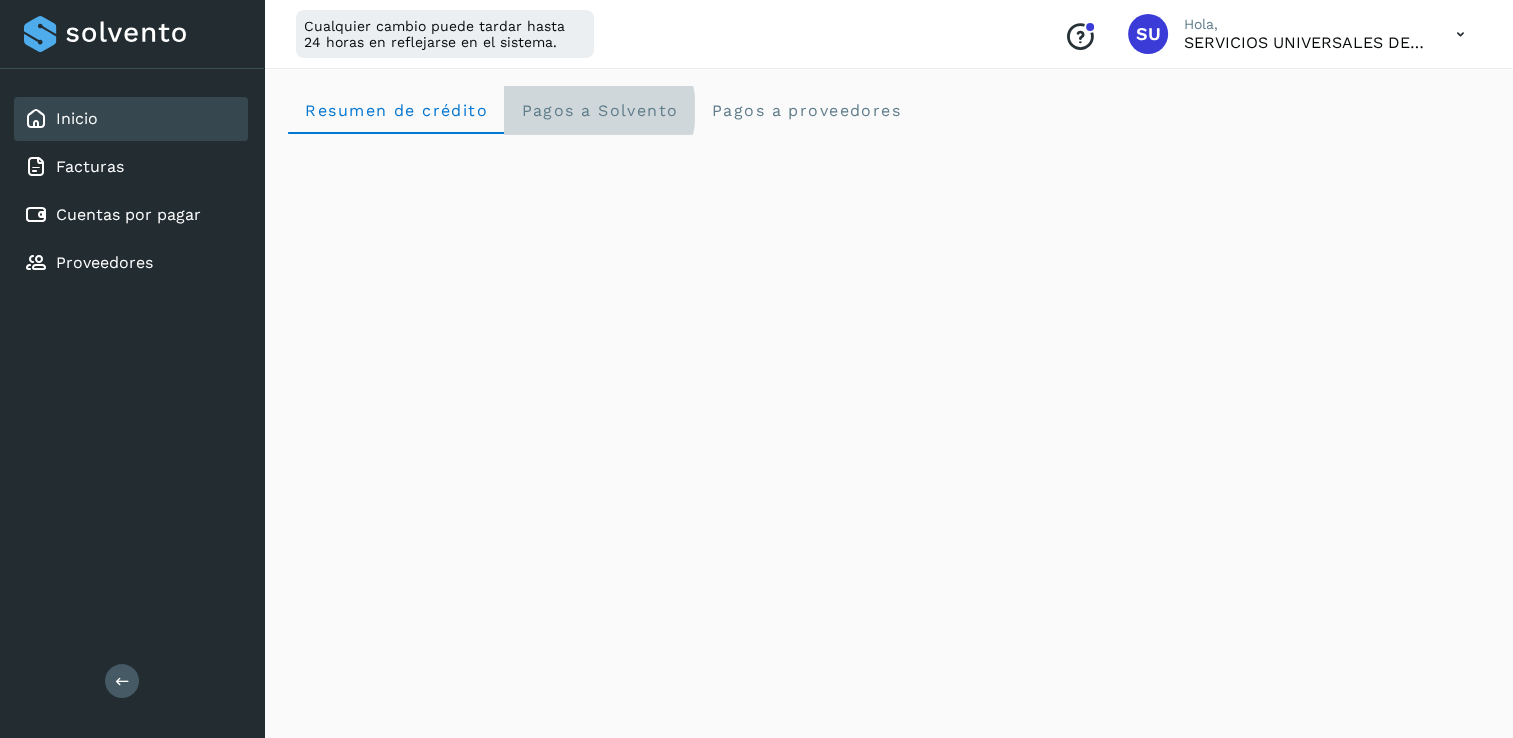 click on "Pagos a Solvento" 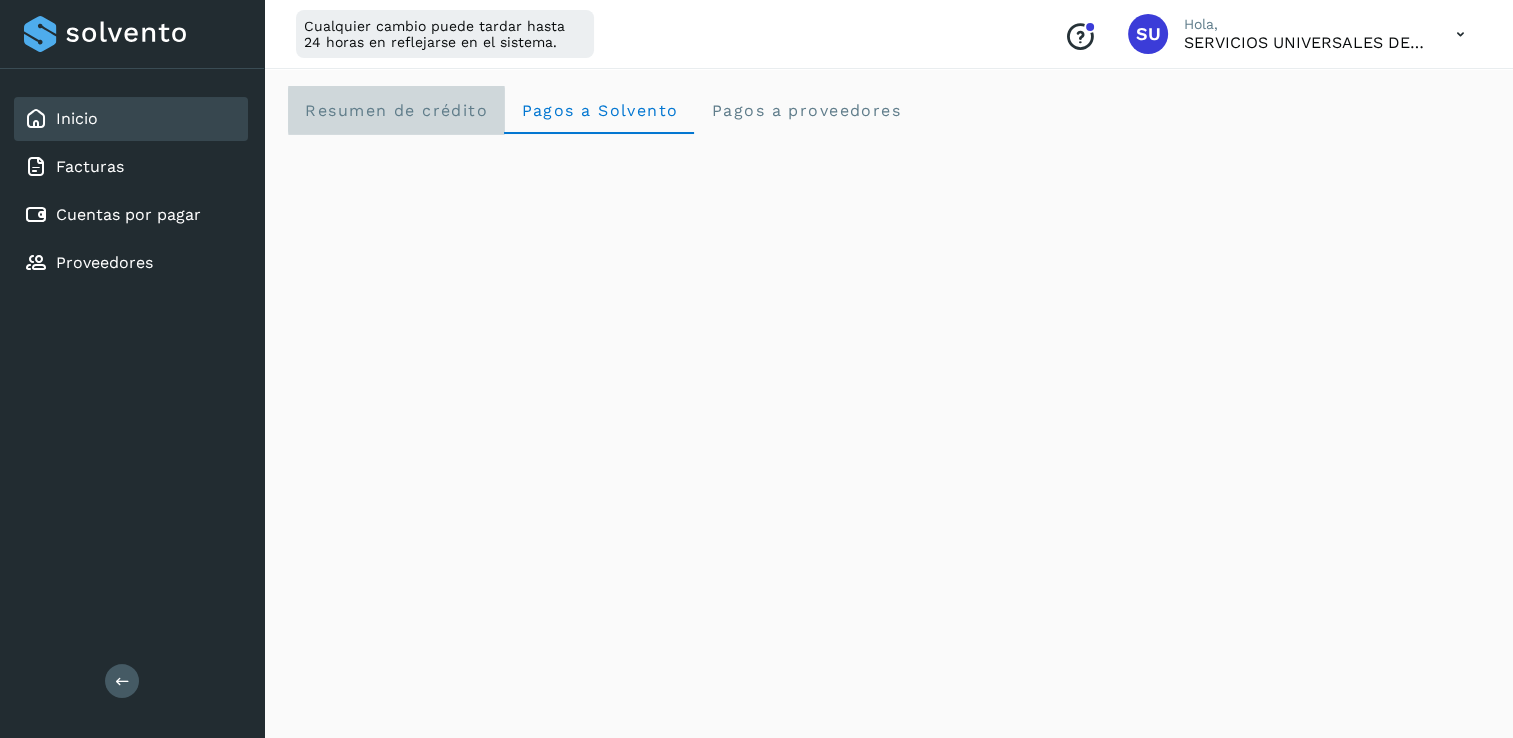 click on "Resumen de crédito" 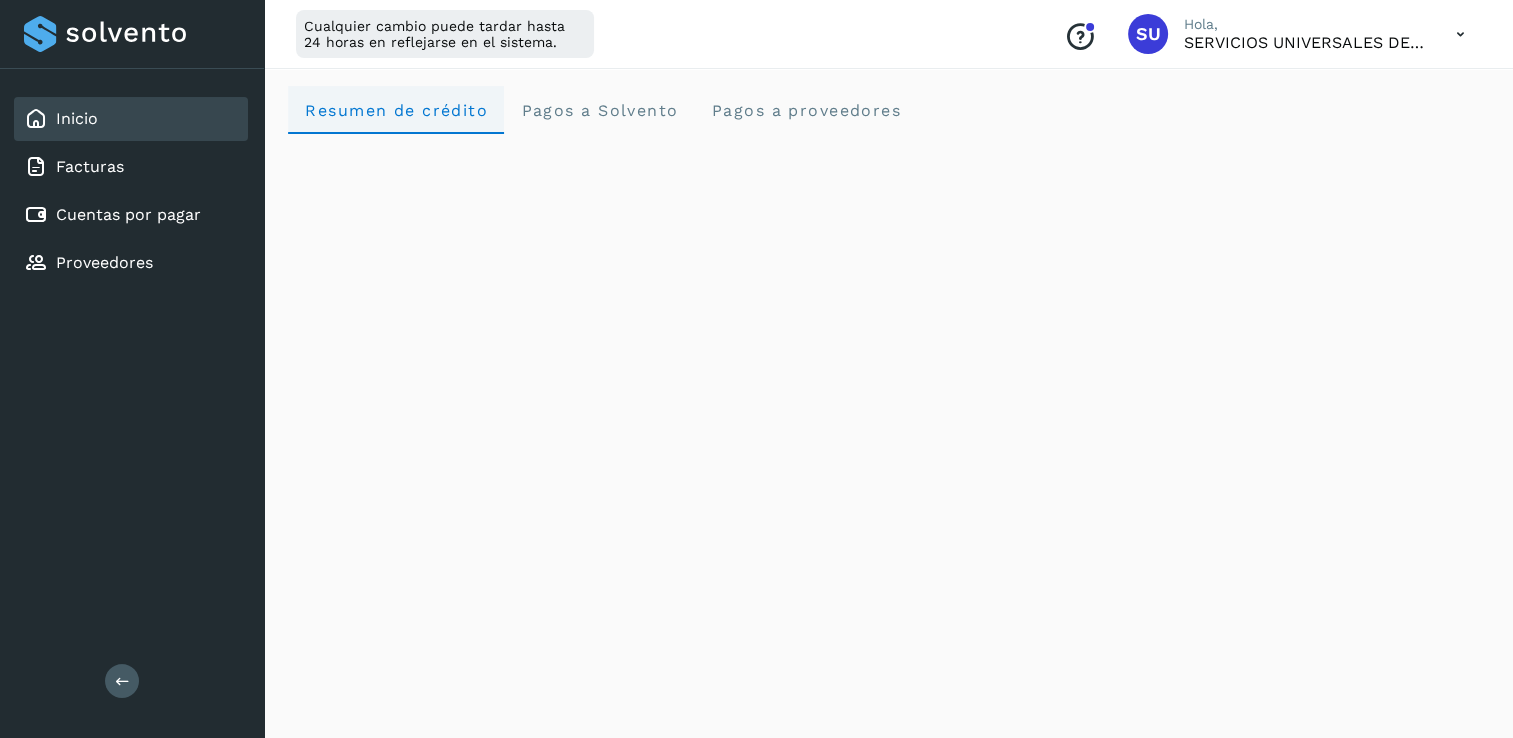 type 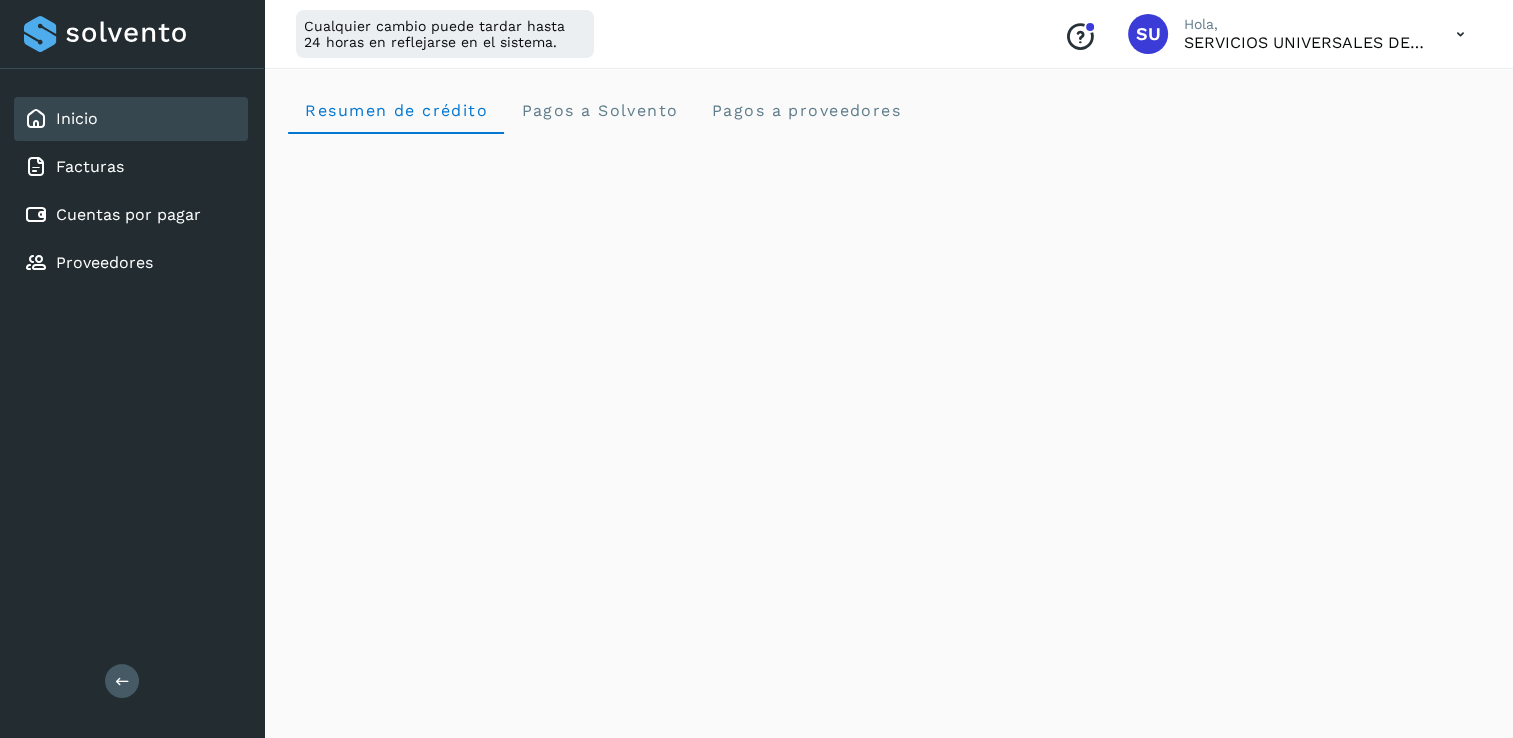 click at bounding box center (1460, 34) 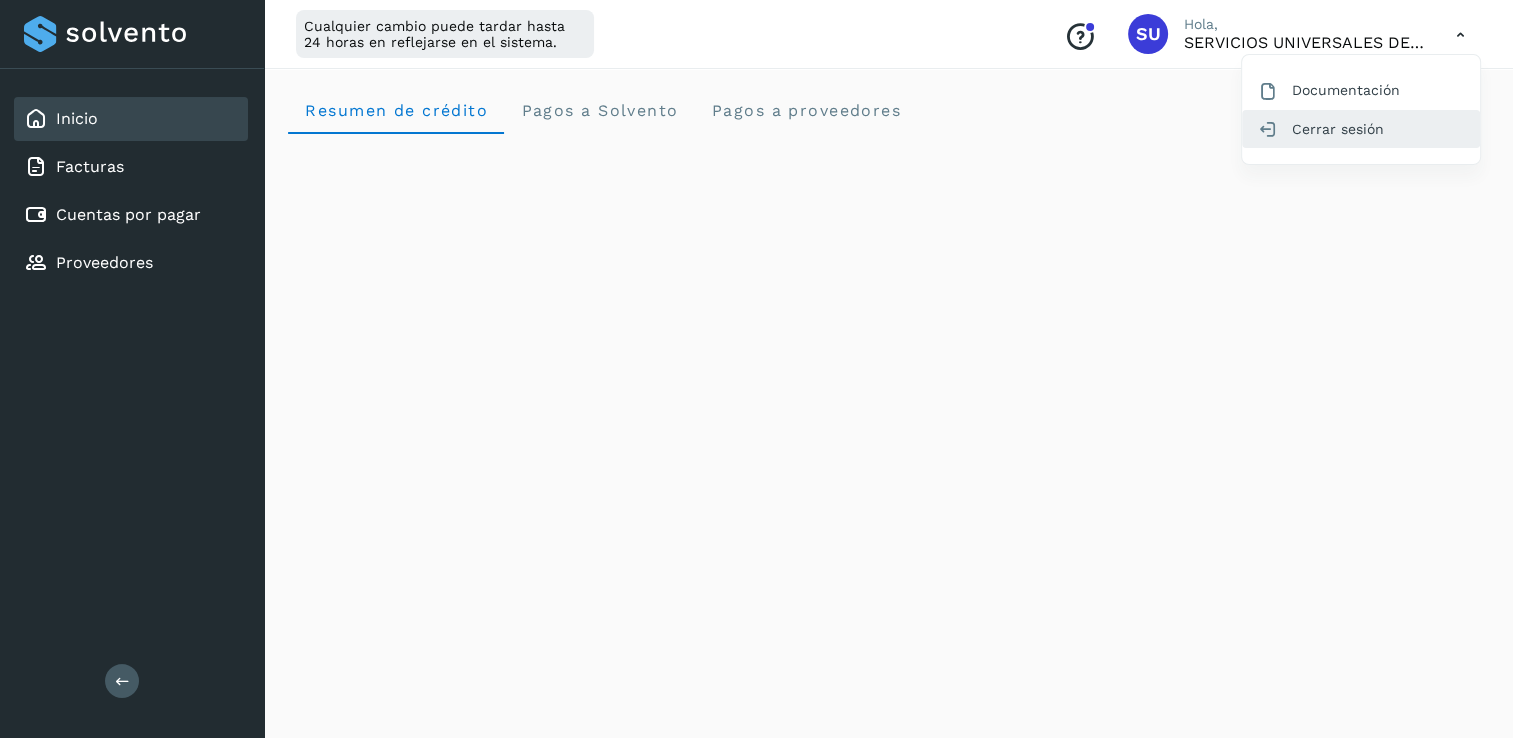 click on "Cerrar sesión" 